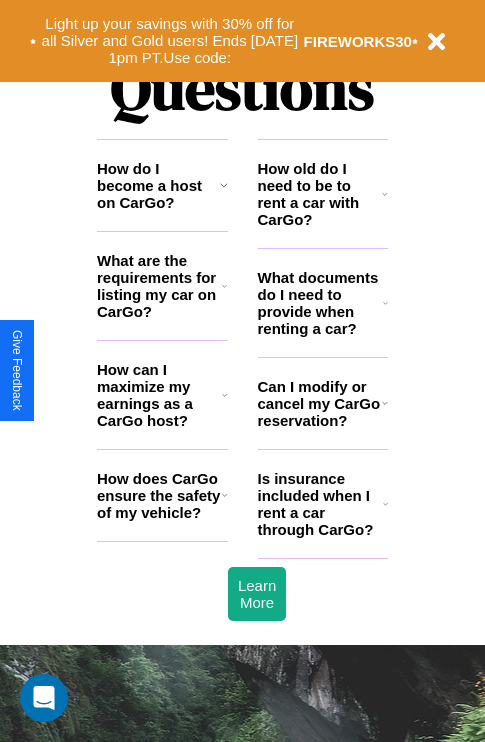 scroll, scrollTop: 2423, scrollLeft: 0, axis: vertical 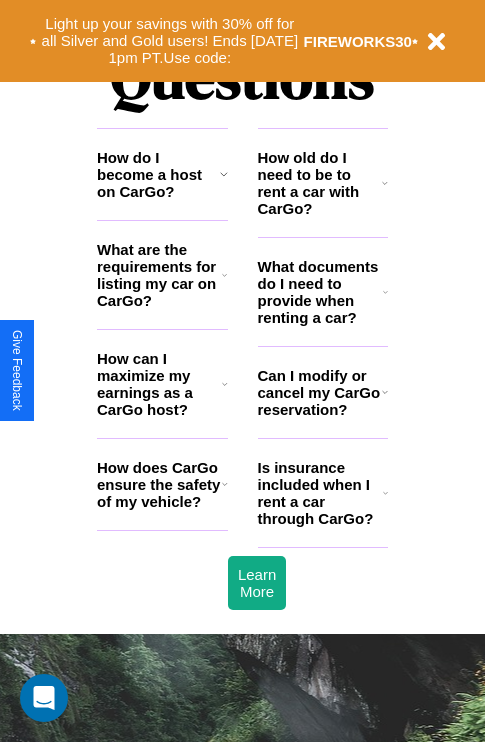 click 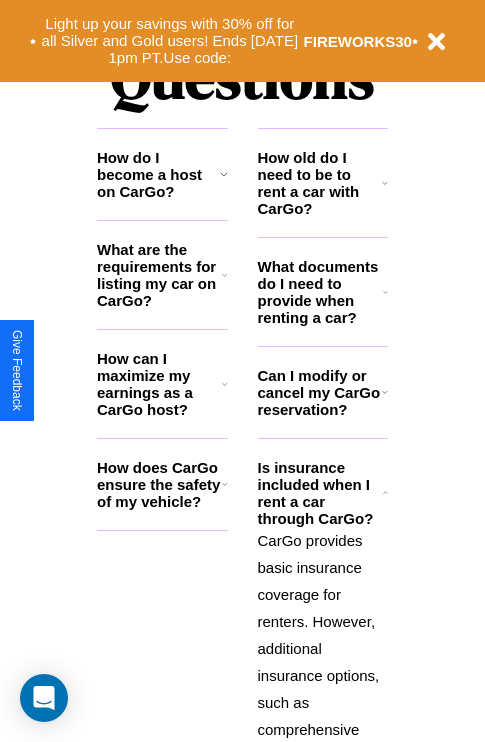 click 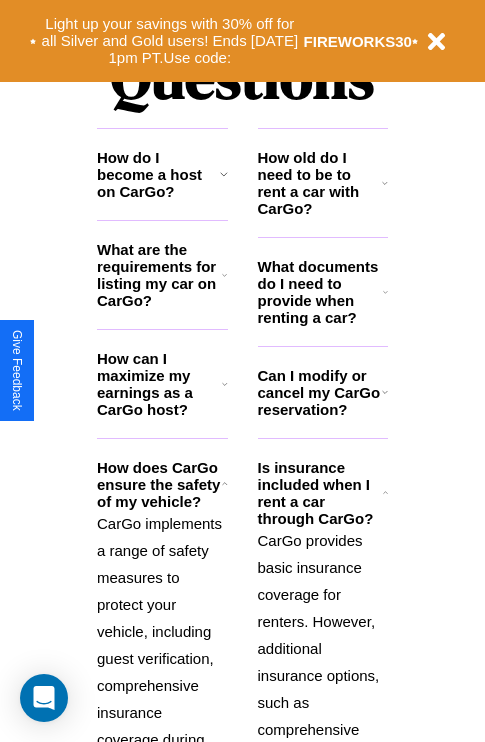 click 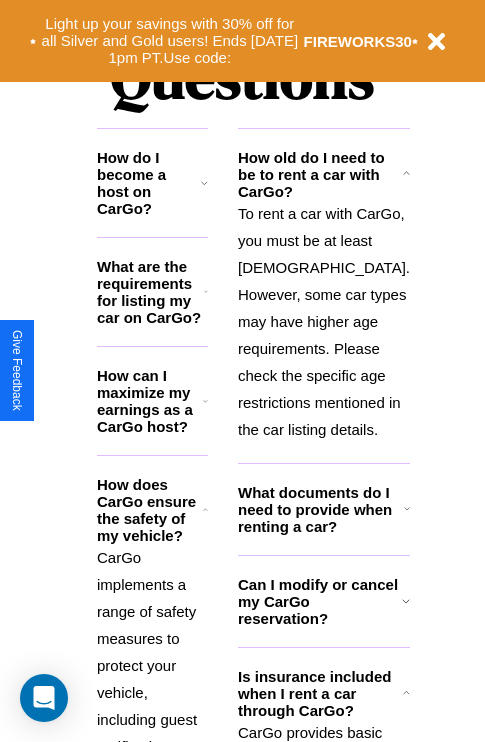 click 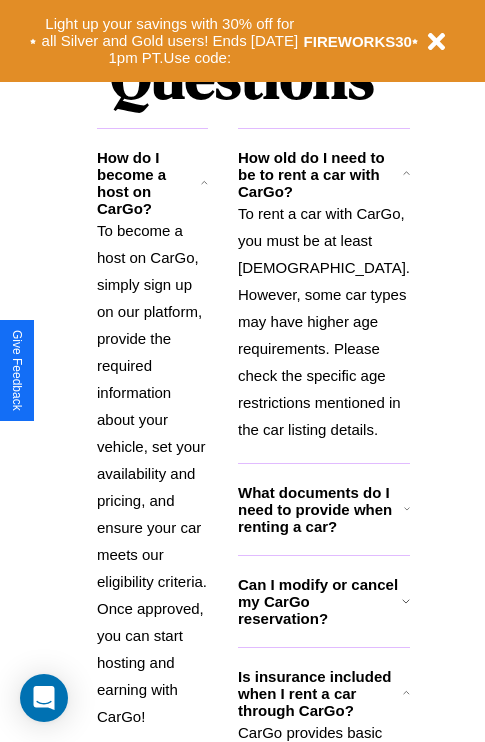 click on "What are the requirements for listing my car on CarGo?" at bounding box center (150, 805) 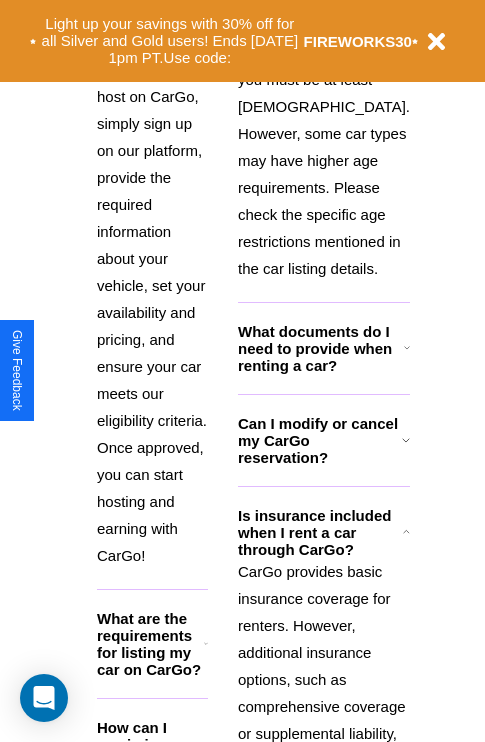 click on "How can I maximize my earnings as a CarGo host?" at bounding box center [150, 753] 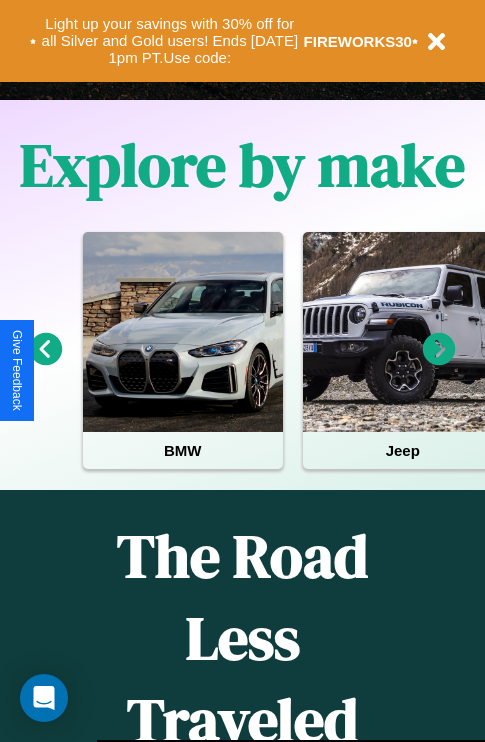 scroll, scrollTop: 308, scrollLeft: 0, axis: vertical 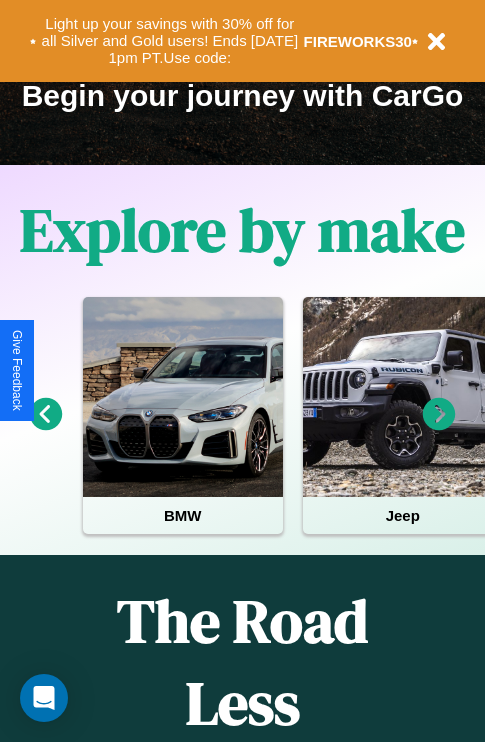 click 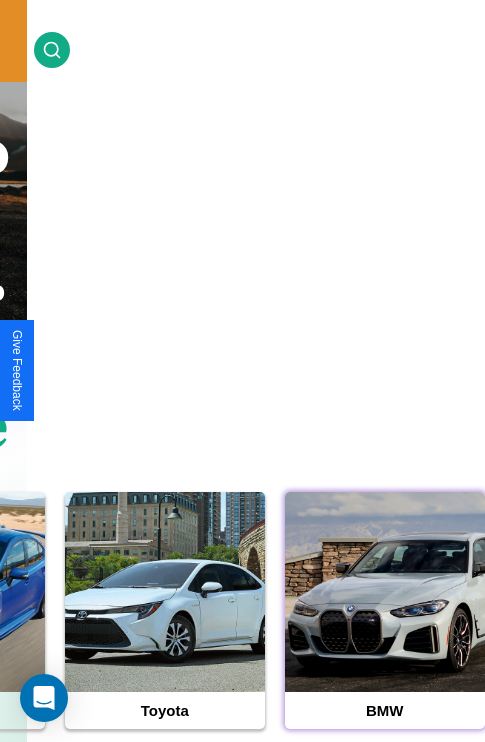 click at bounding box center (385, 592) 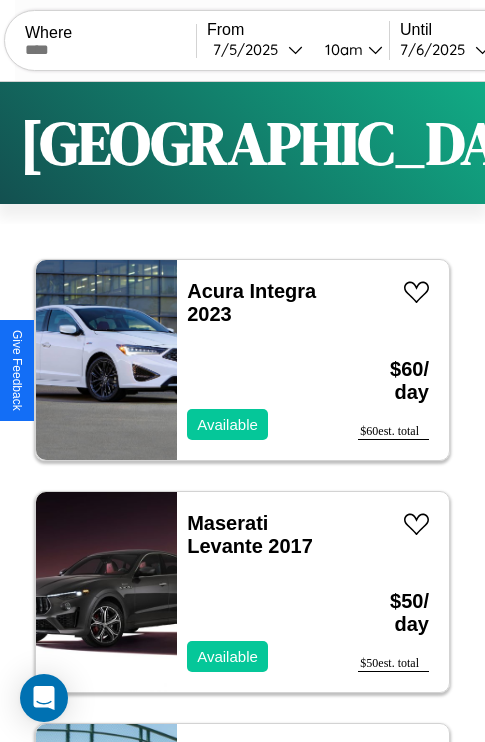 scroll, scrollTop: 66, scrollLeft: 0, axis: vertical 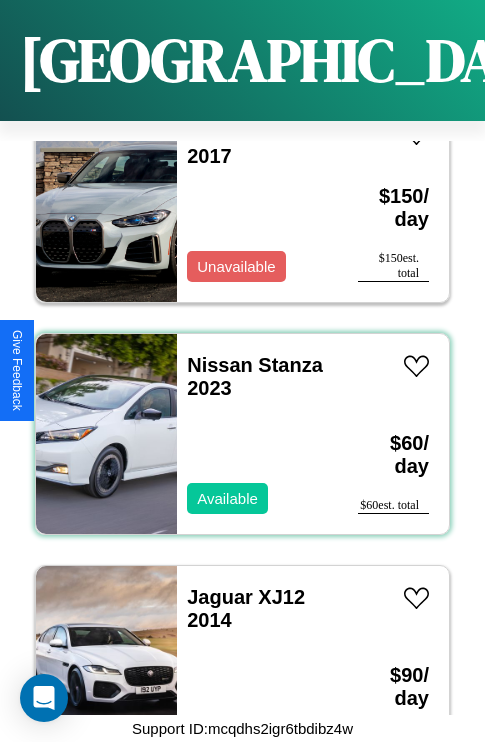 click on "Nissan   Stanza   2023 Available" at bounding box center (257, 434) 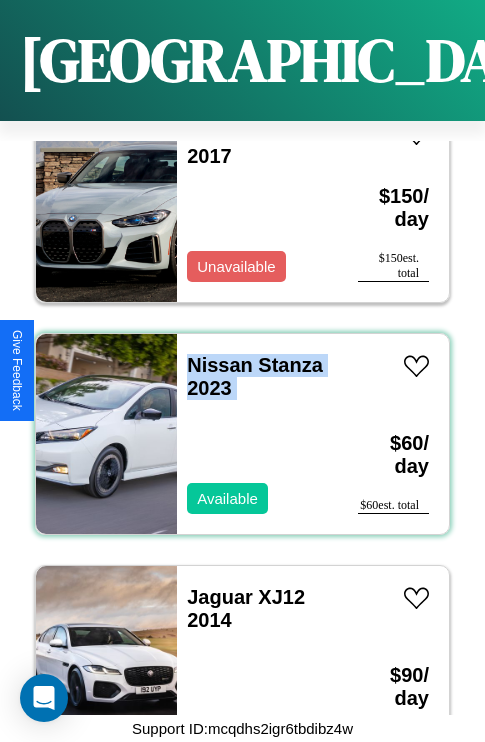 click on "Nissan   Stanza   2023 Available" at bounding box center (257, 434) 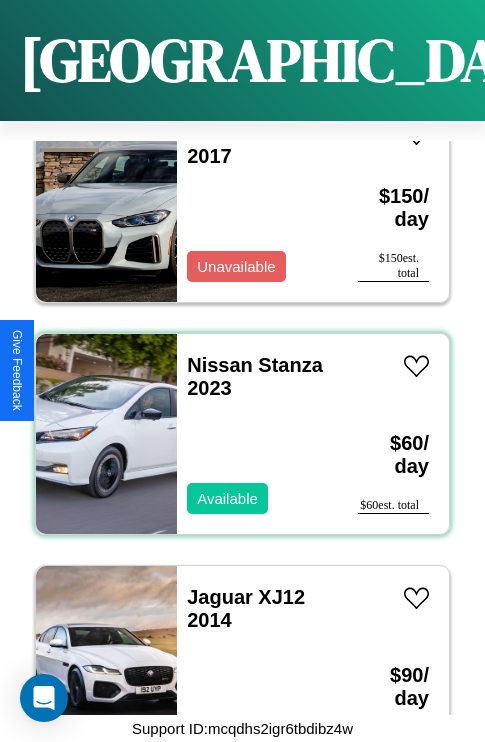 click on "Nissan   Stanza   2023 Available" at bounding box center [257, 434] 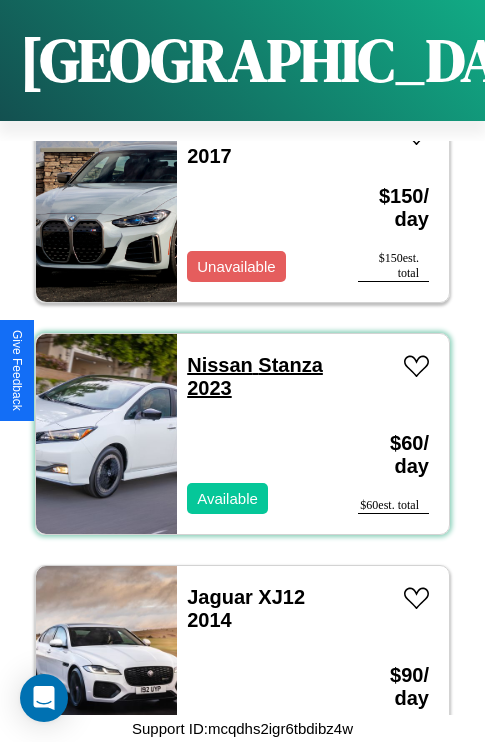 click on "Nissan   Stanza   2023" at bounding box center [255, 376] 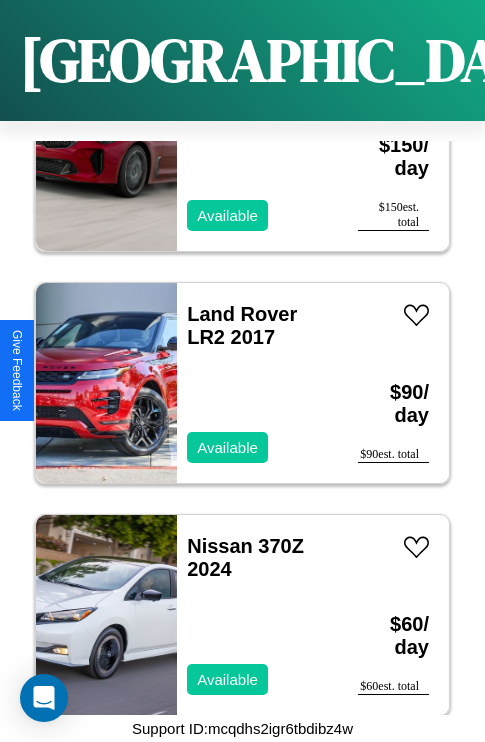 scroll, scrollTop: 2627, scrollLeft: 0, axis: vertical 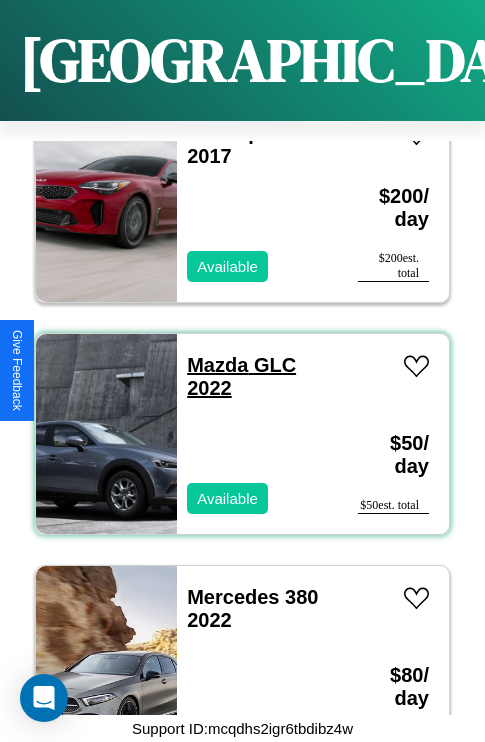 click on "Mazda   GLC   2022" at bounding box center [241, 376] 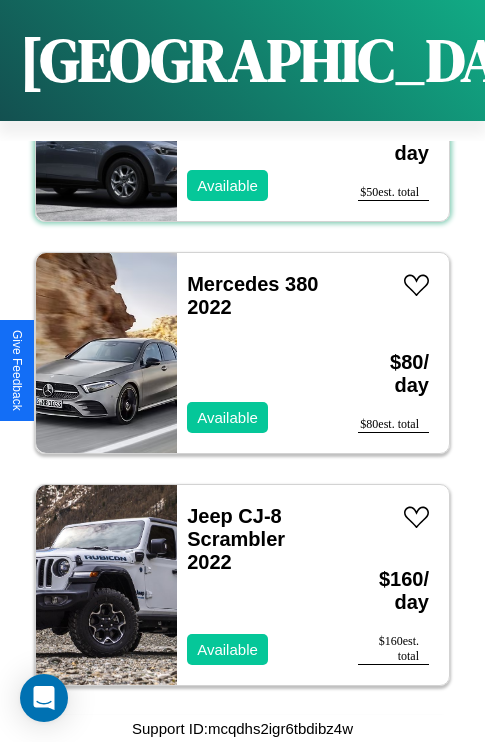 scroll, scrollTop: 3091, scrollLeft: 0, axis: vertical 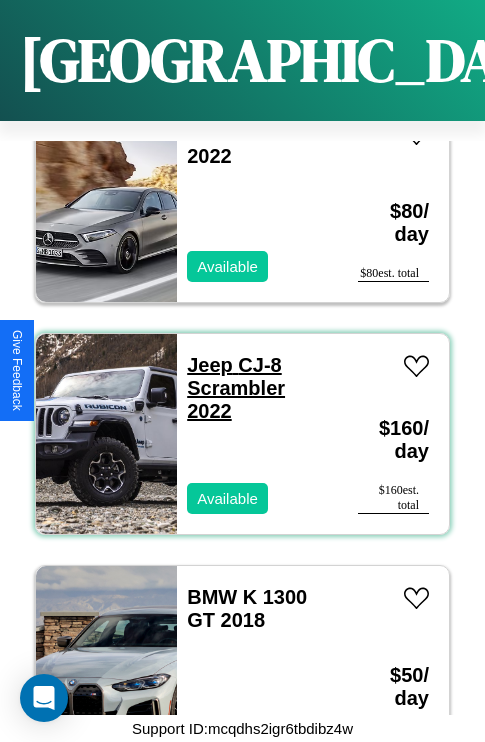 click on "Jeep   CJ-8 Scrambler   2022" at bounding box center (236, 388) 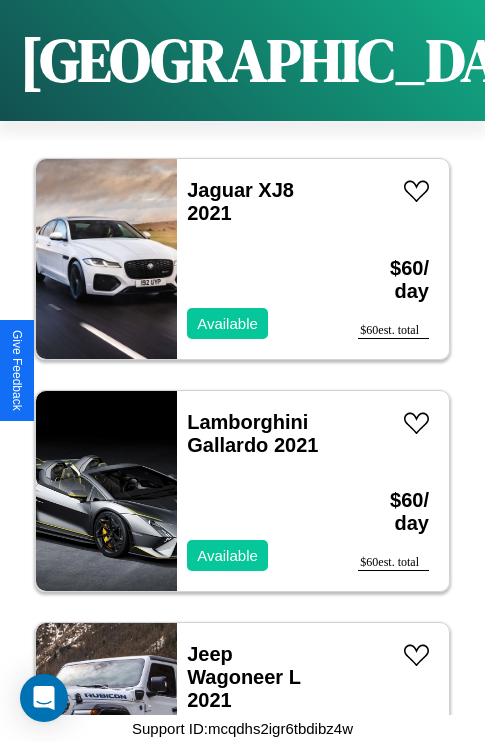 scroll, scrollTop: 14923, scrollLeft: 0, axis: vertical 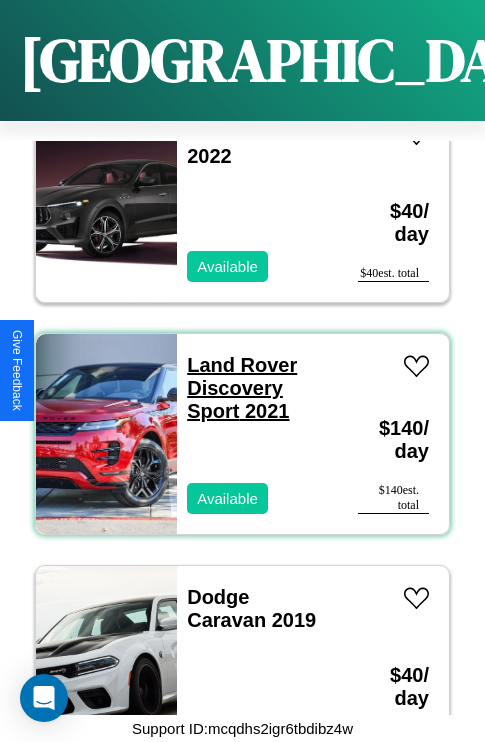 click on "Land Rover   Discovery Sport   2021" at bounding box center [242, 388] 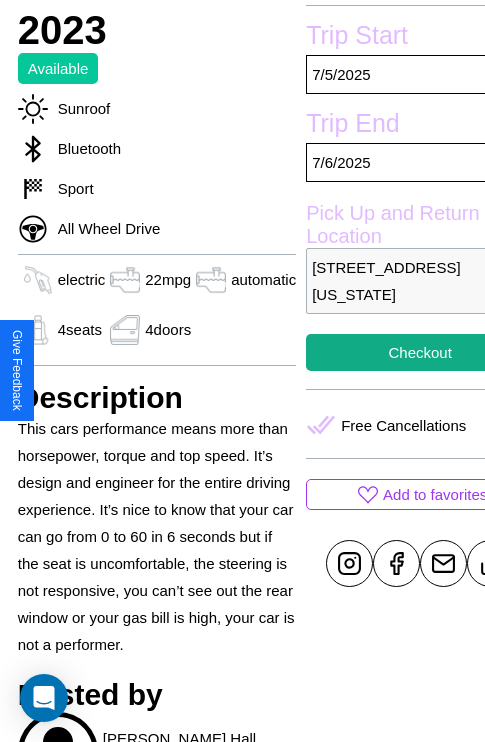 scroll, scrollTop: 709, scrollLeft: 76, axis: both 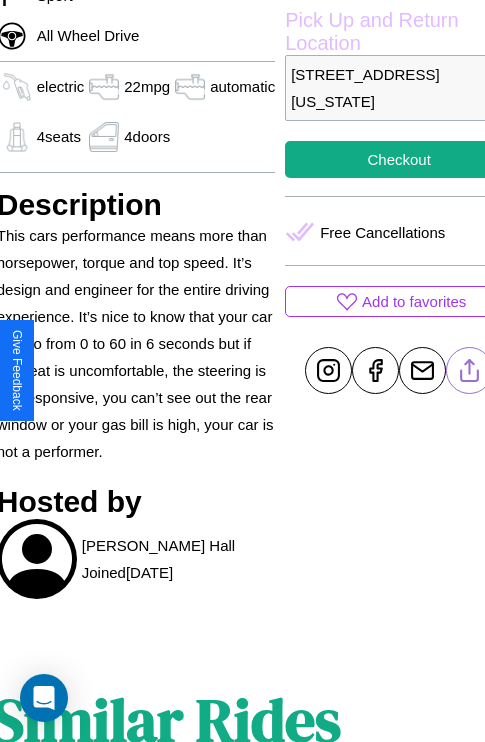 click 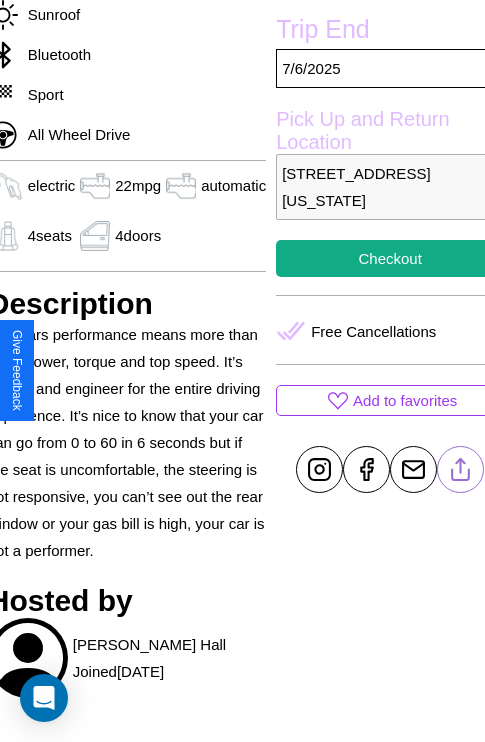 scroll, scrollTop: 498, scrollLeft: 96, axis: both 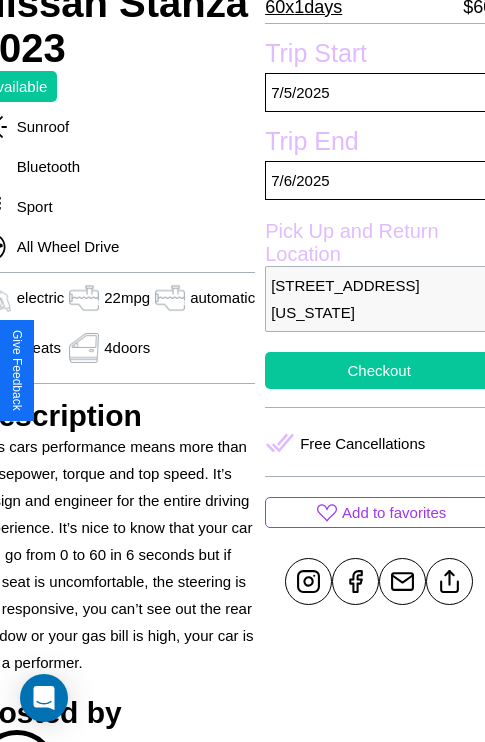 click on "Checkout" at bounding box center (379, 370) 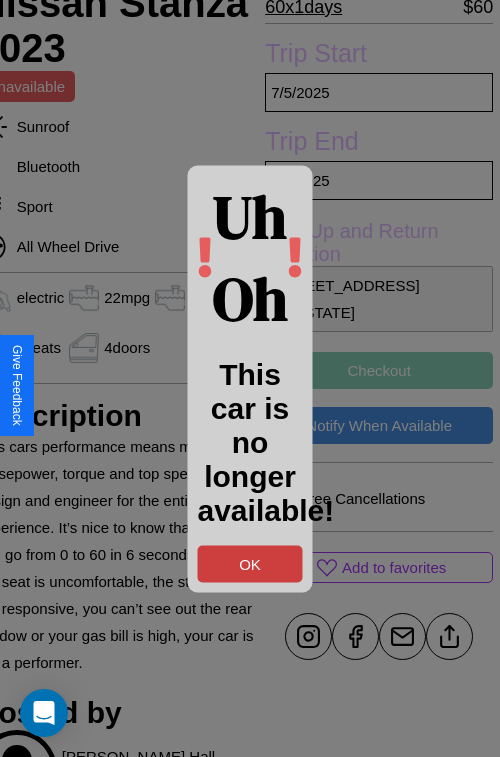 click on "OK" at bounding box center [250, 563] 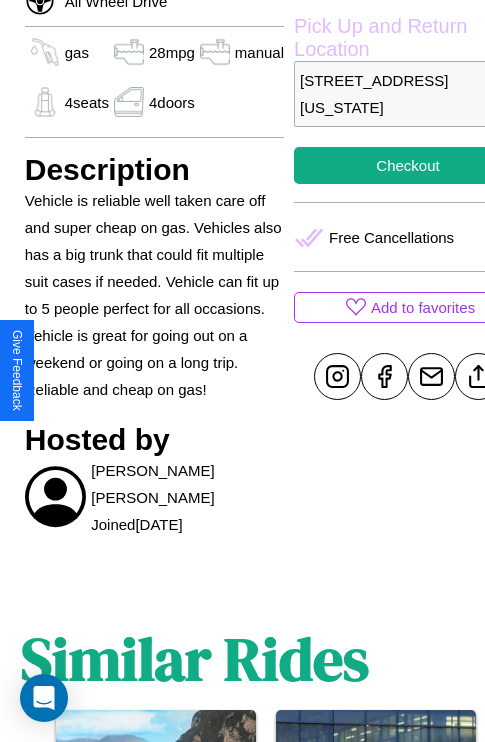 scroll, scrollTop: 708, scrollLeft: 48, axis: both 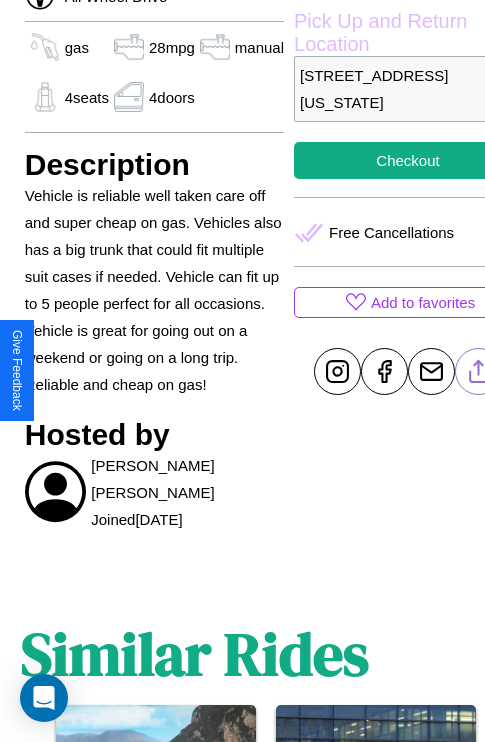 click 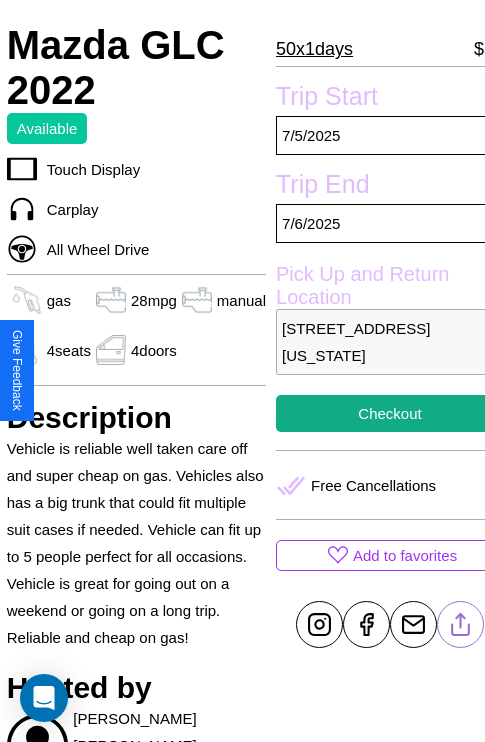 scroll, scrollTop: 426, scrollLeft: 68, axis: both 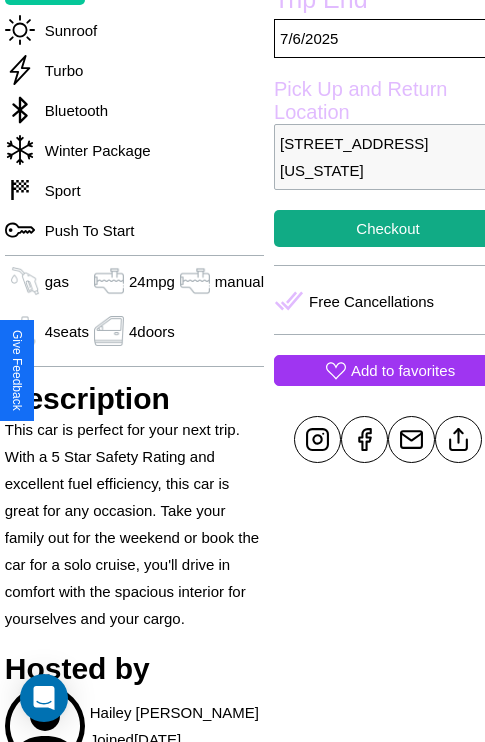 click on "Add to favorites" at bounding box center (403, 370) 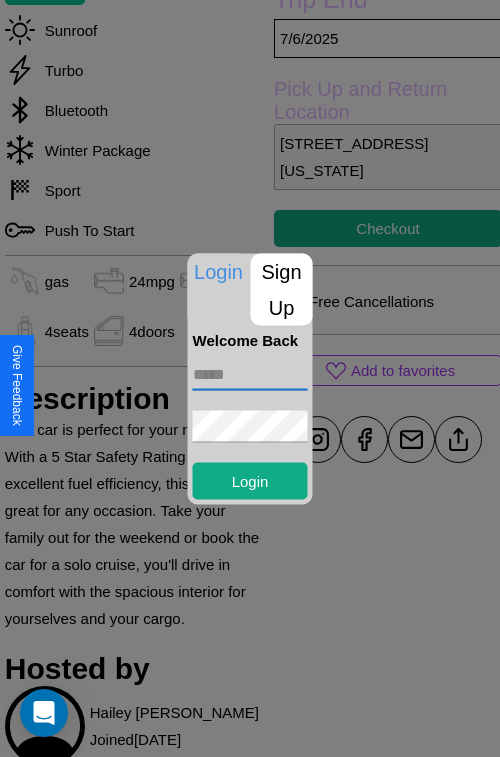 click at bounding box center [250, 374] 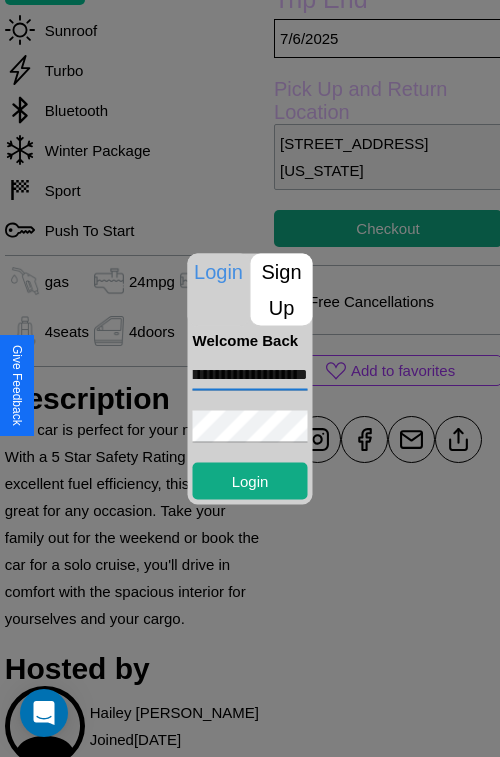 scroll, scrollTop: 0, scrollLeft: 53, axis: horizontal 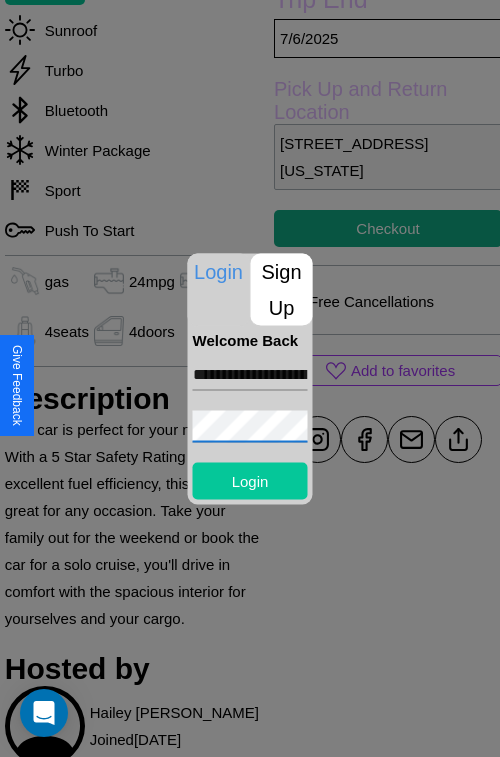 click on "Login" at bounding box center [250, 480] 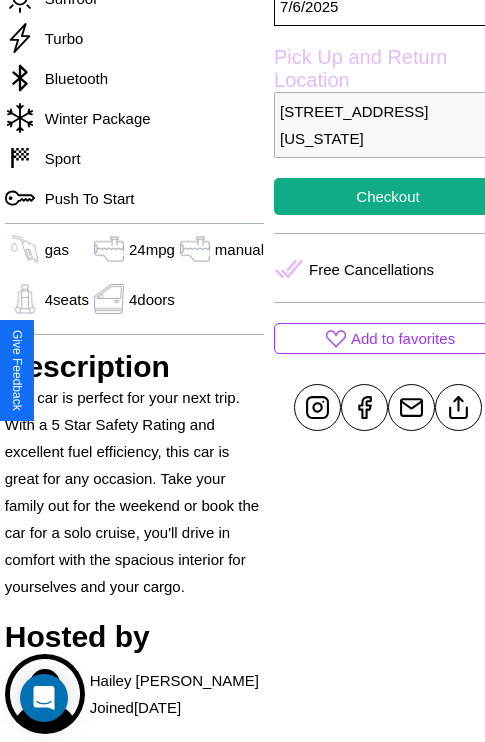 scroll, scrollTop: 588, scrollLeft: 68, axis: both 